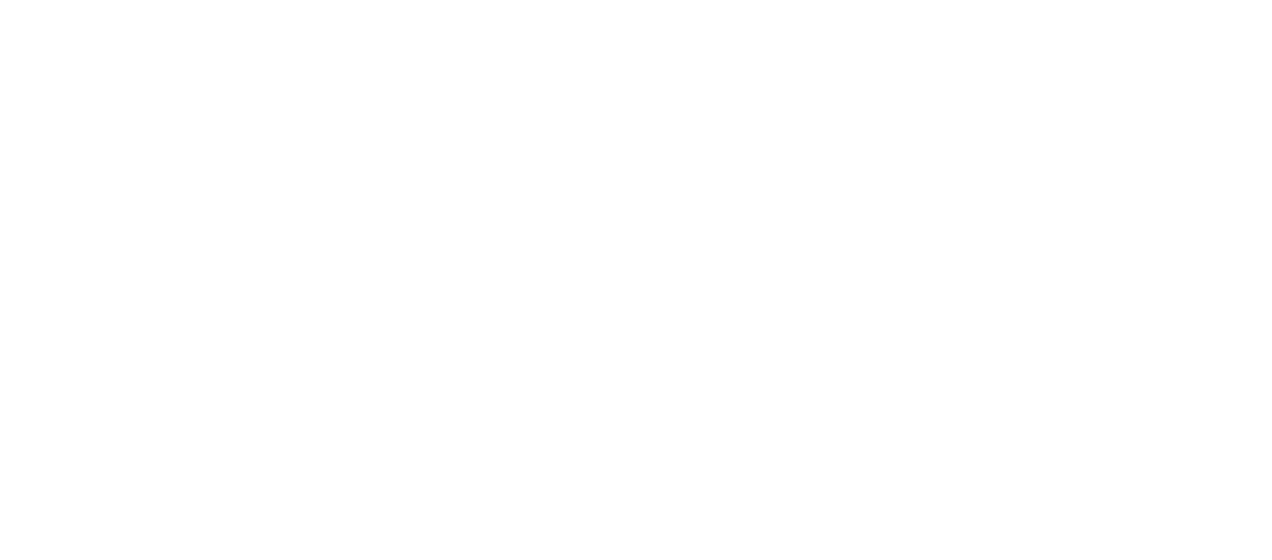scroll, scrollTop: 0, scrollLeft: 0, axis: both 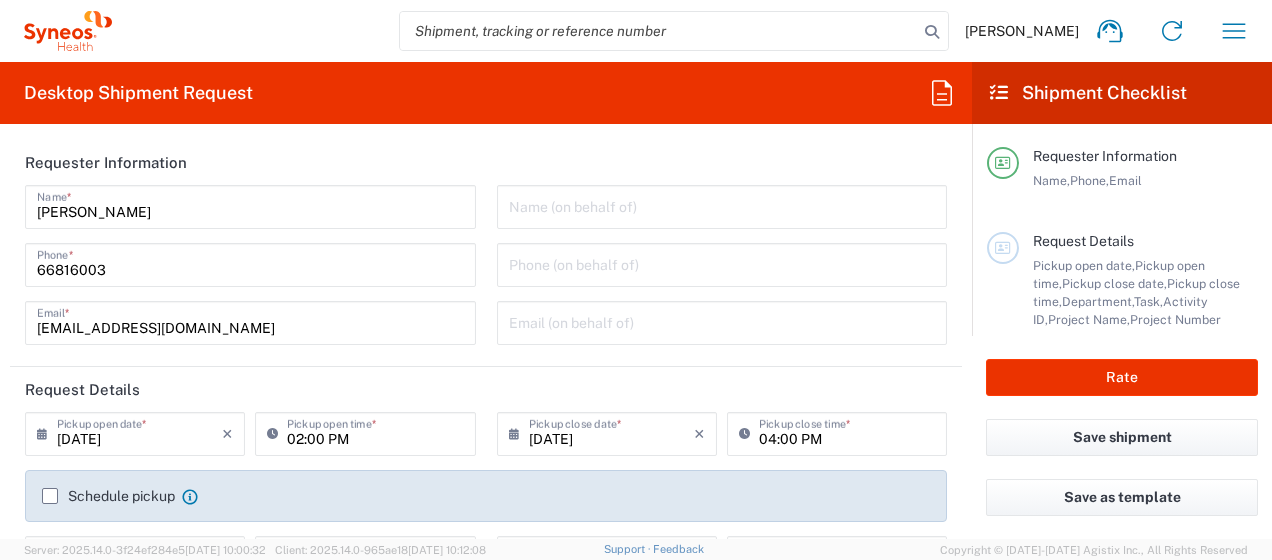 type on "[GEOGRAPHIC_DATA]" 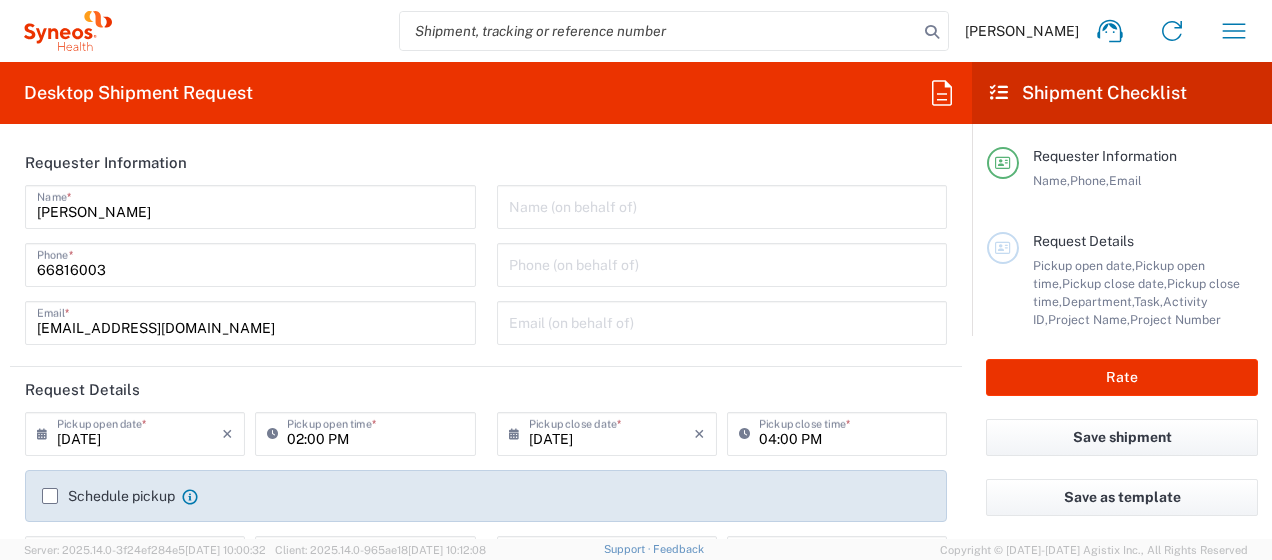 type on "8350" 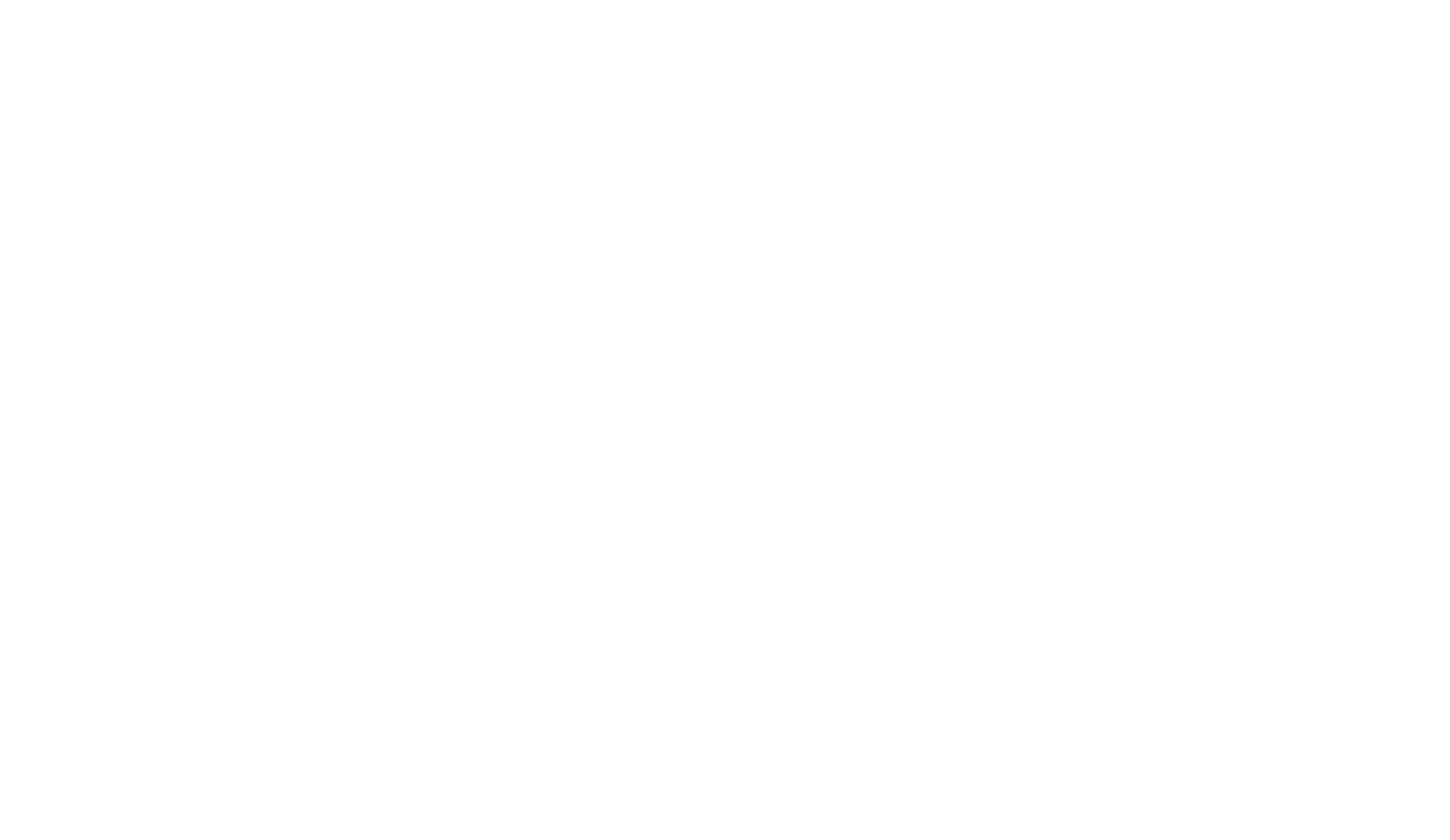 scroll, scrollTop: 0, scrollLeft: 0, axis: both 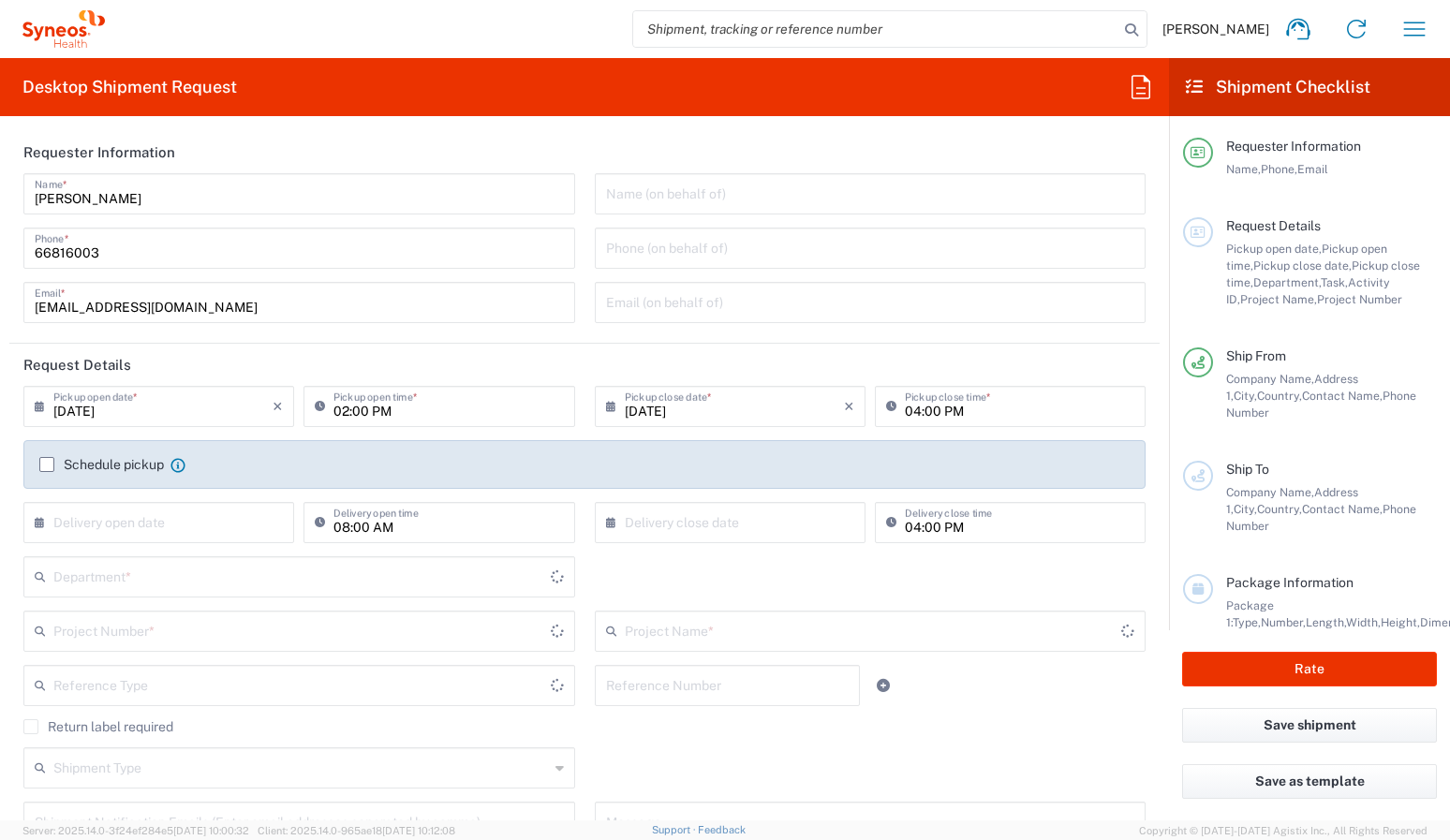 type on "8350" 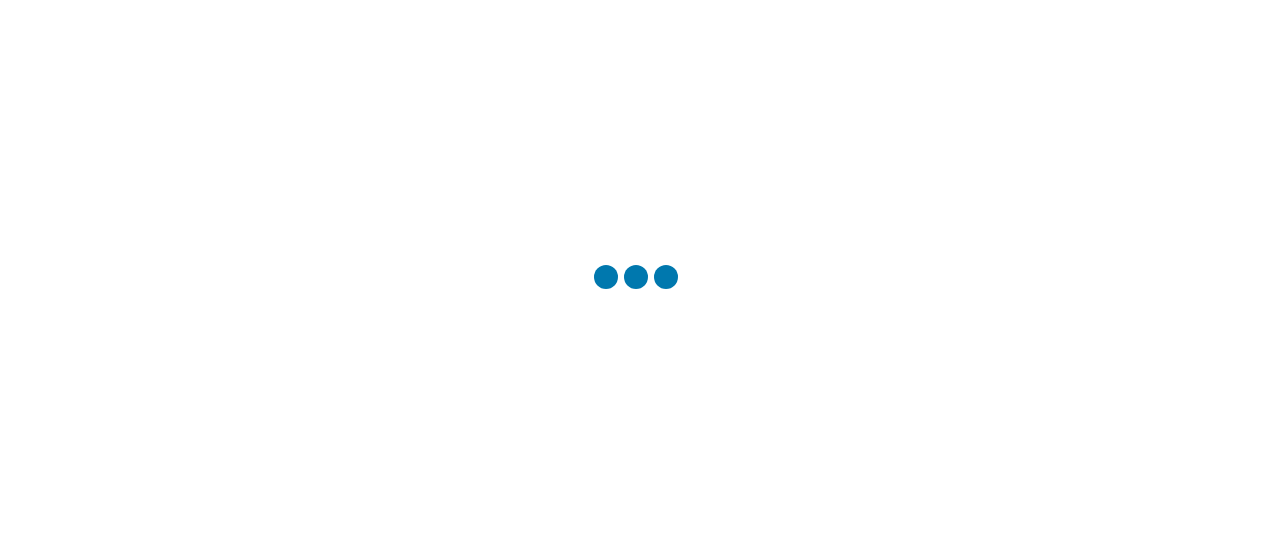 scroll, scrollTop: 0, scrollLeft: 0, axis: both 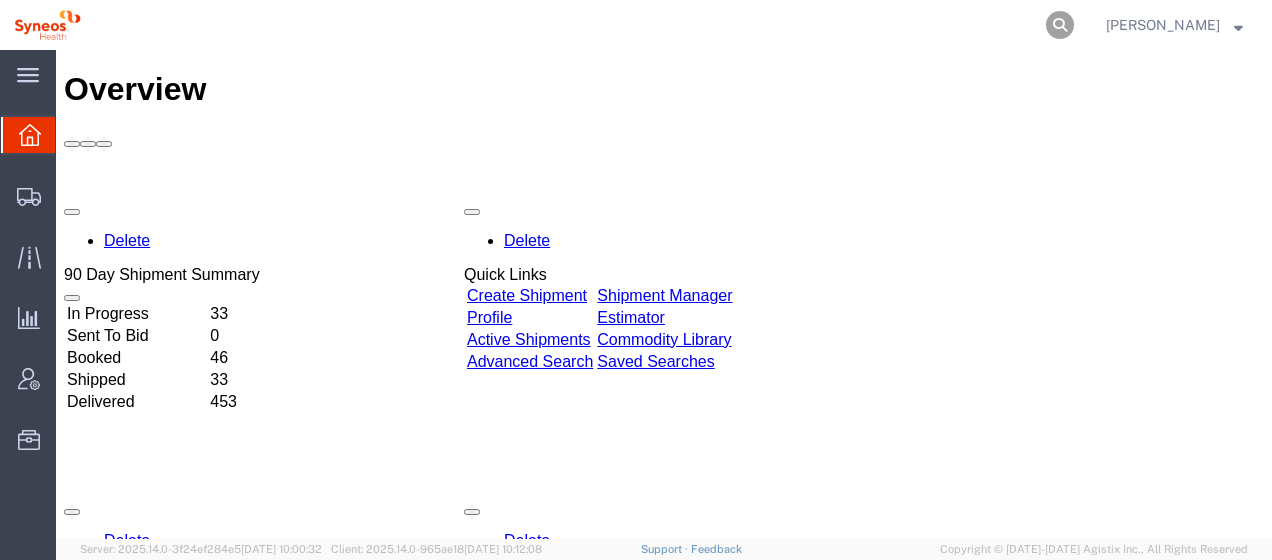 click 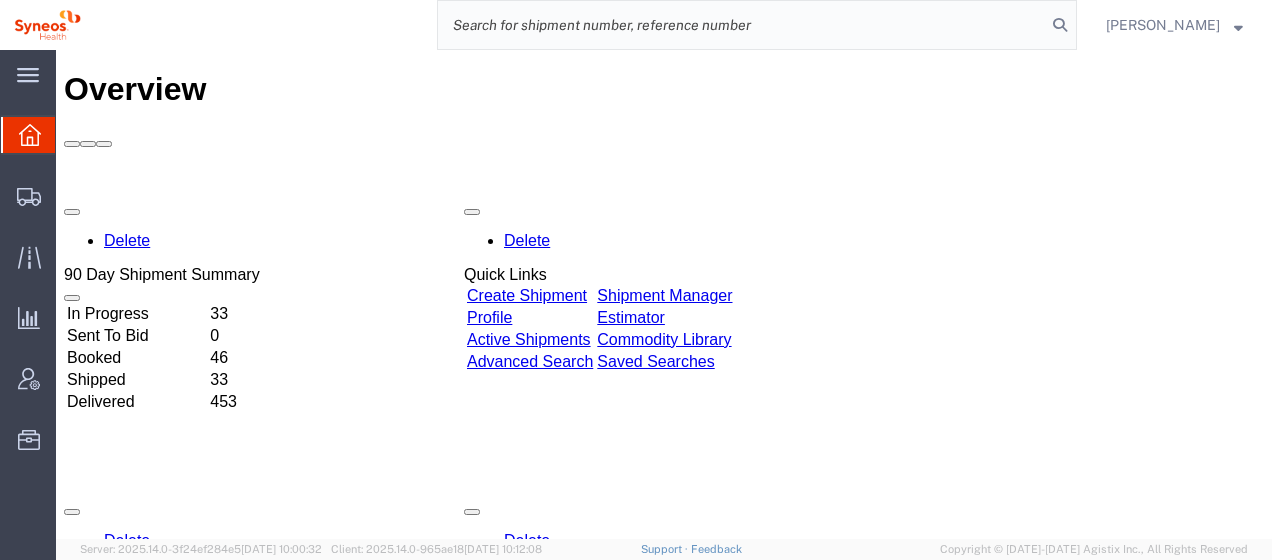 click 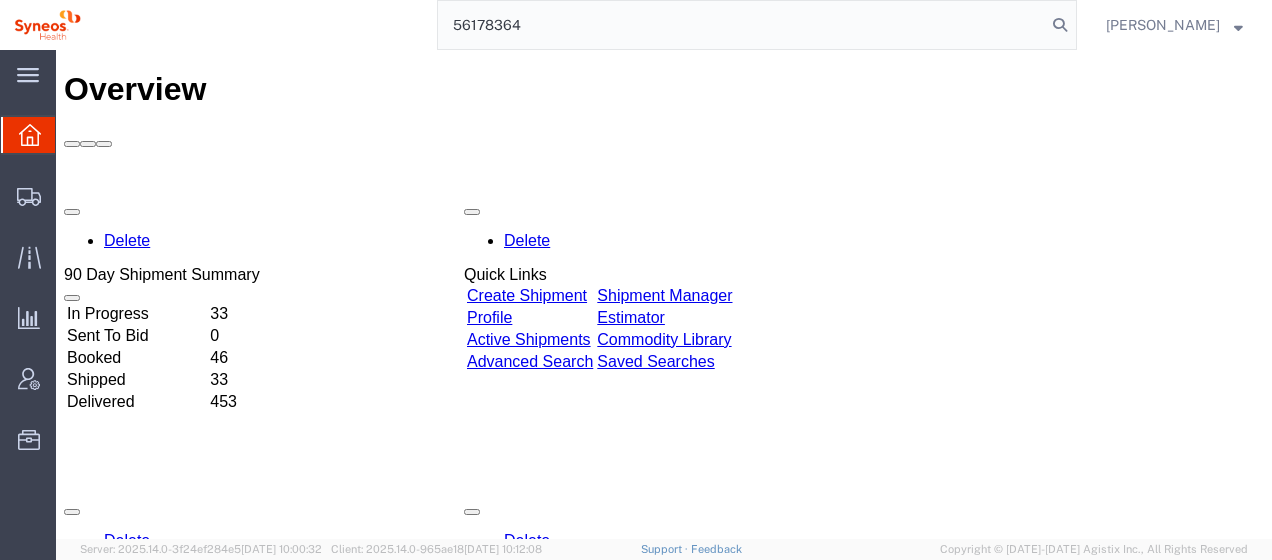type on "56178364" 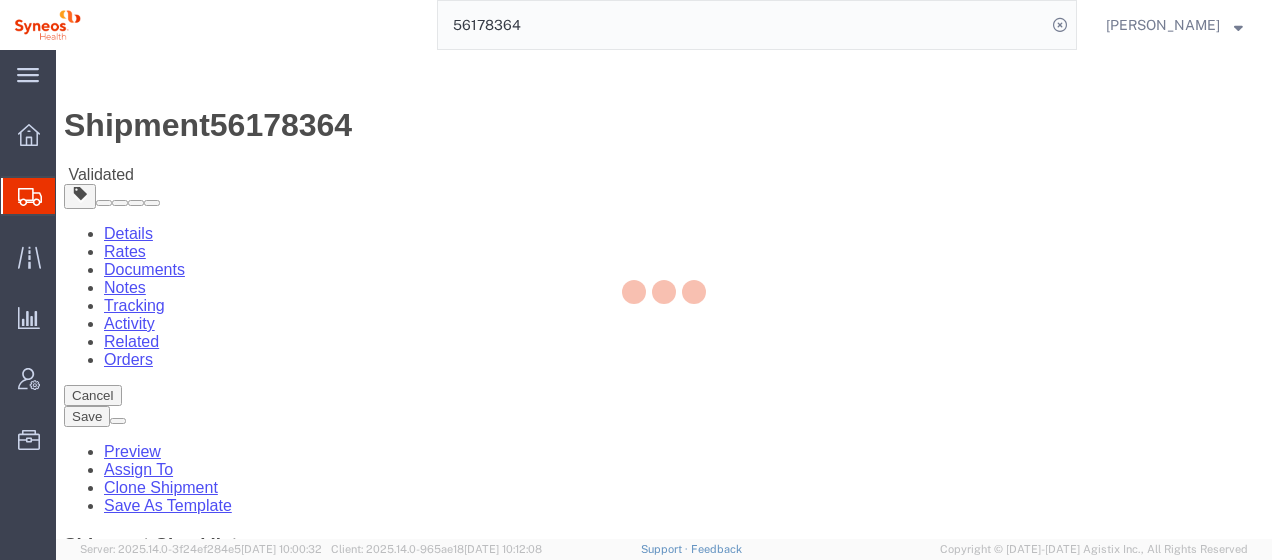 select on "48944" 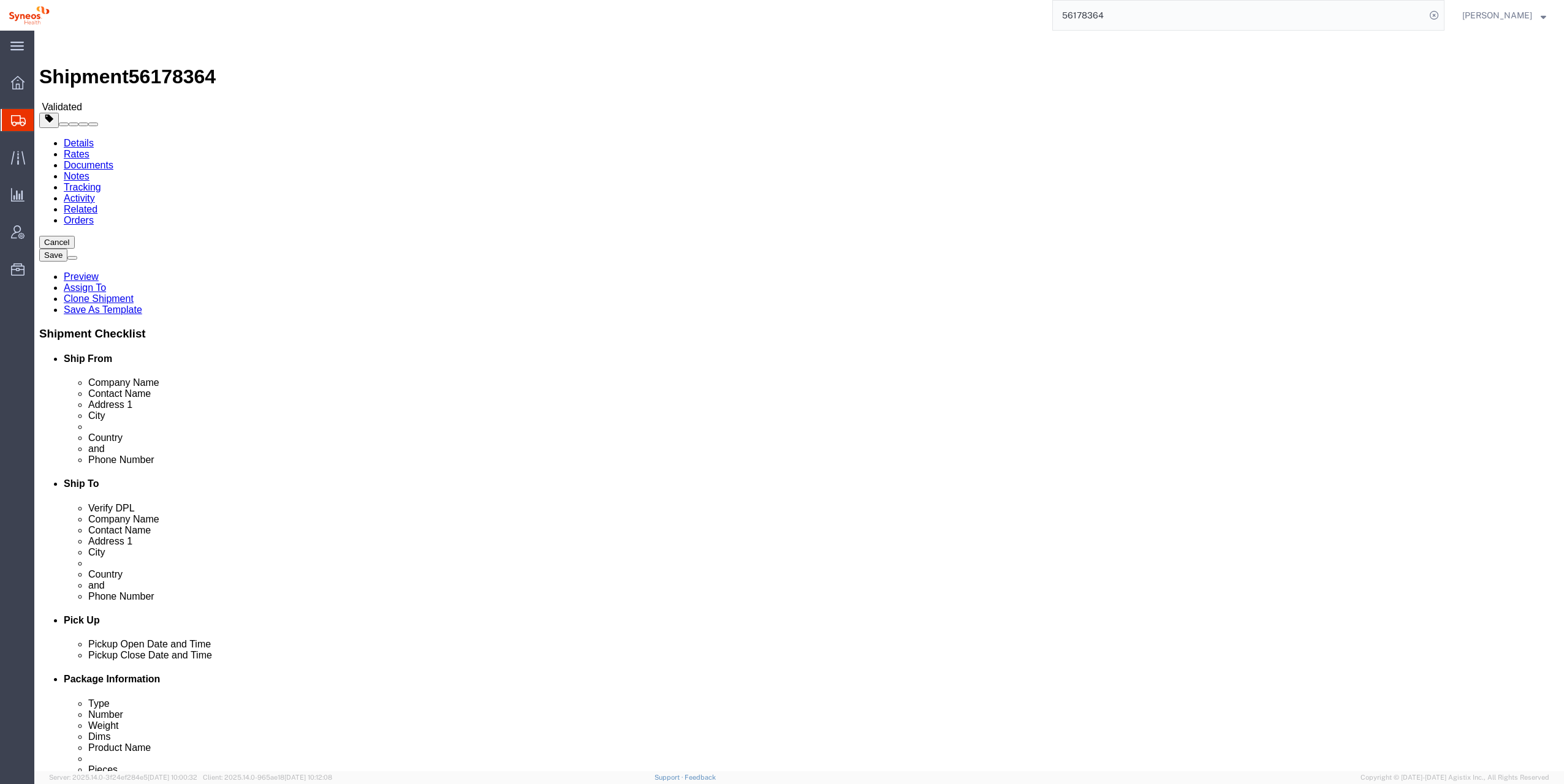 click on "80888" 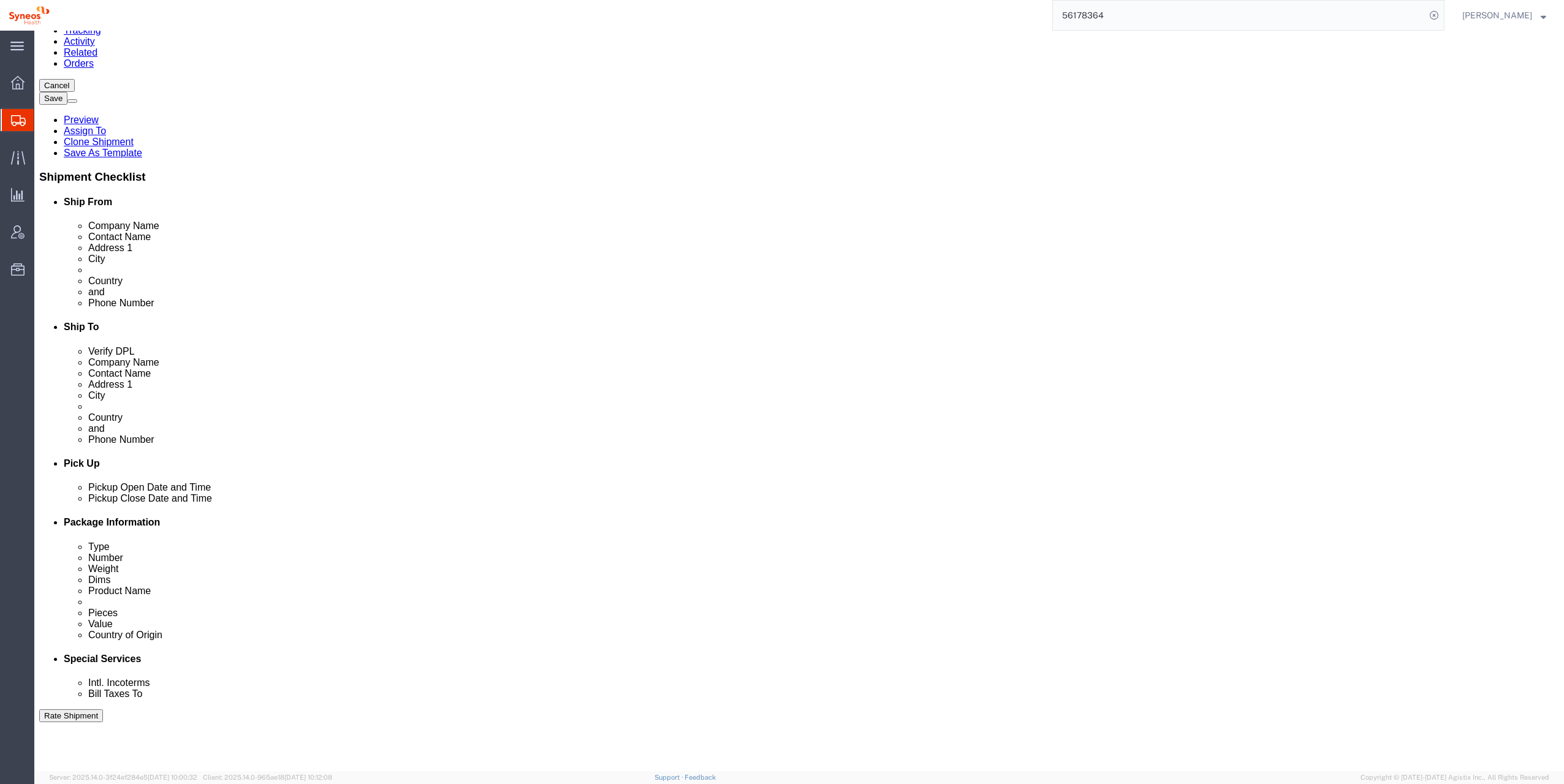 scroll, scrollTop: 184, scrollLeft: 0, axis: vertical 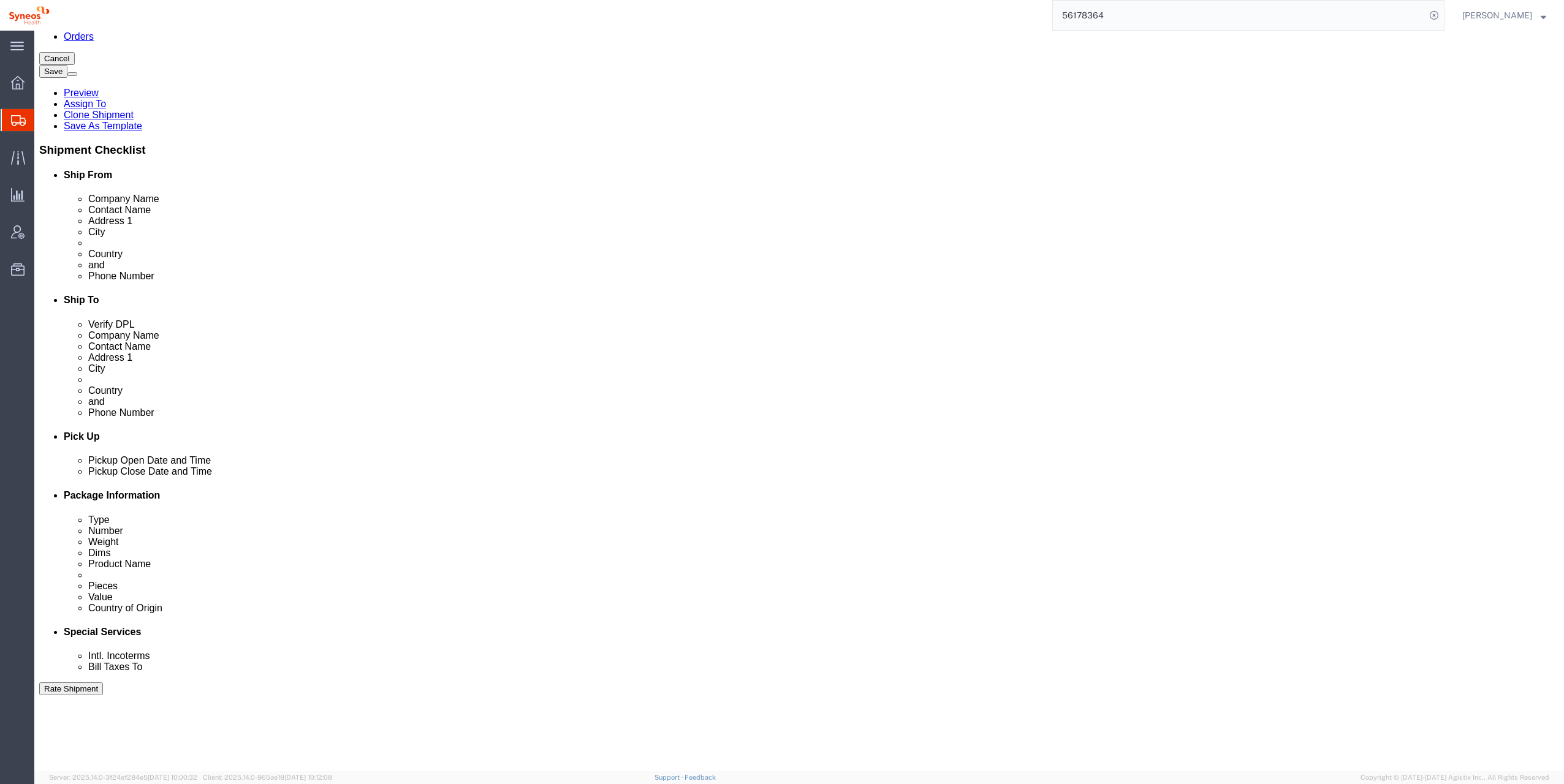 type on "80000" 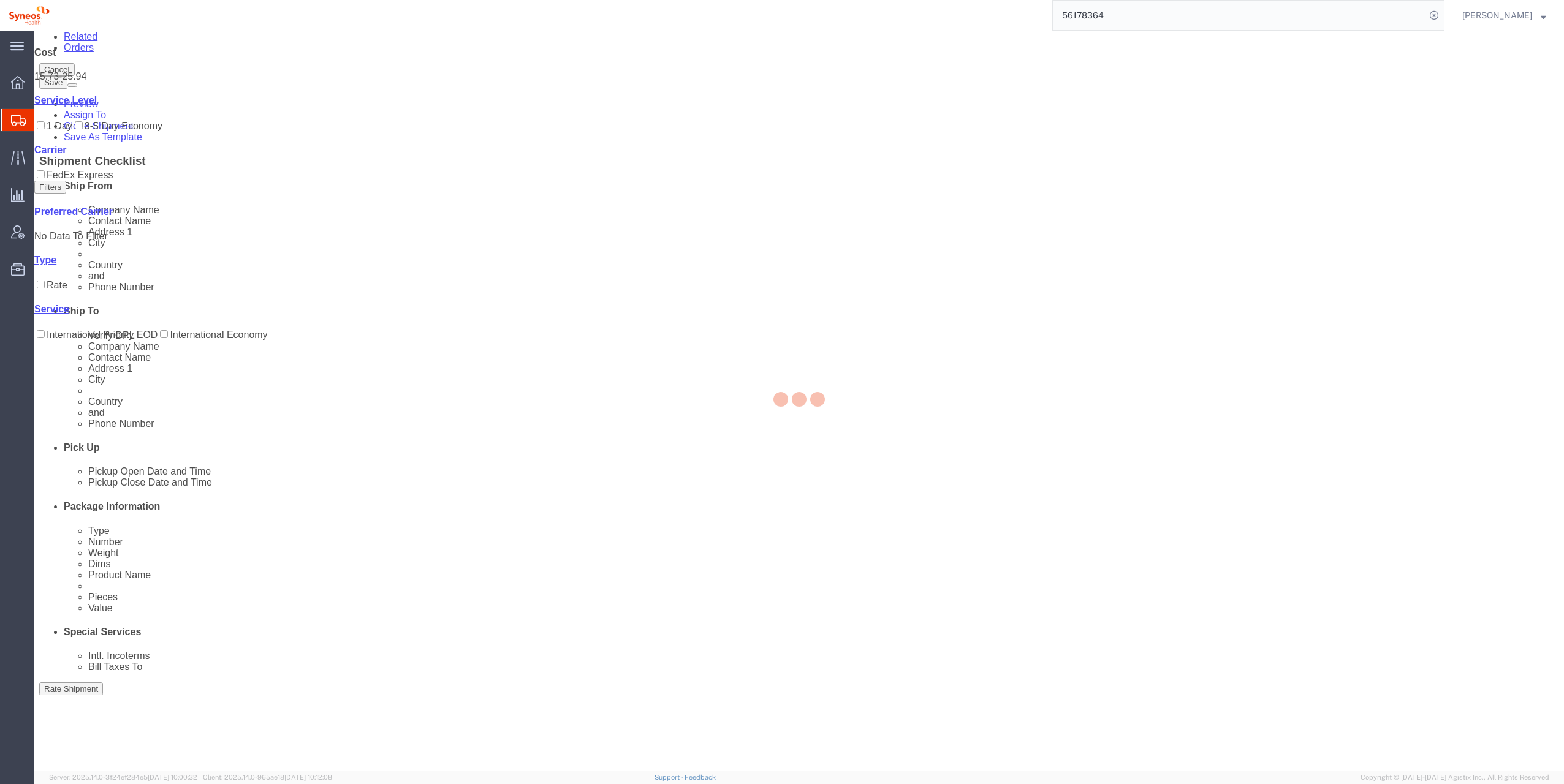 scroll, scrollTop: 0, scrollLeft: 0, axis: both 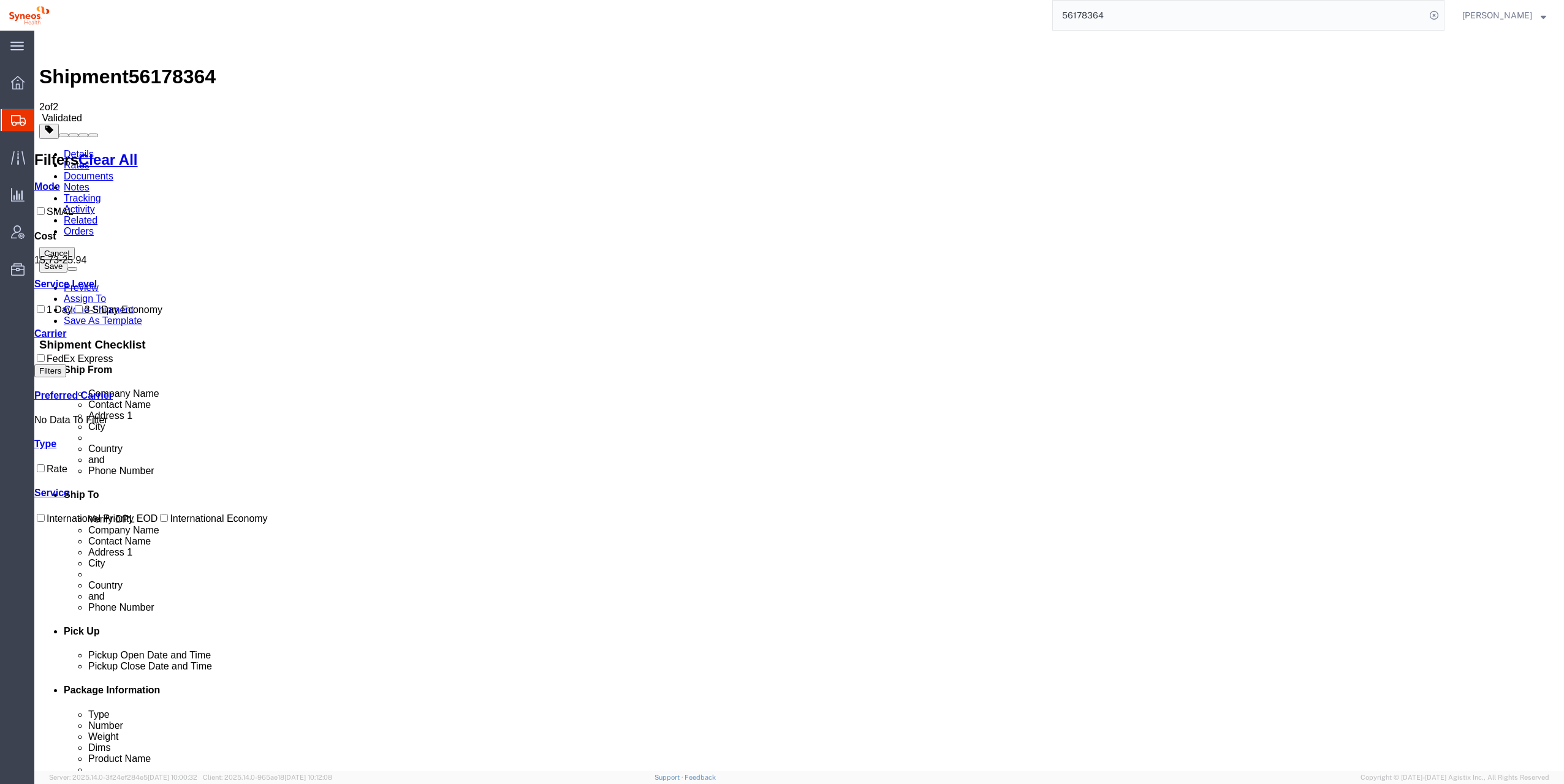 click on "Book" at bounding box center (1031, 1366) 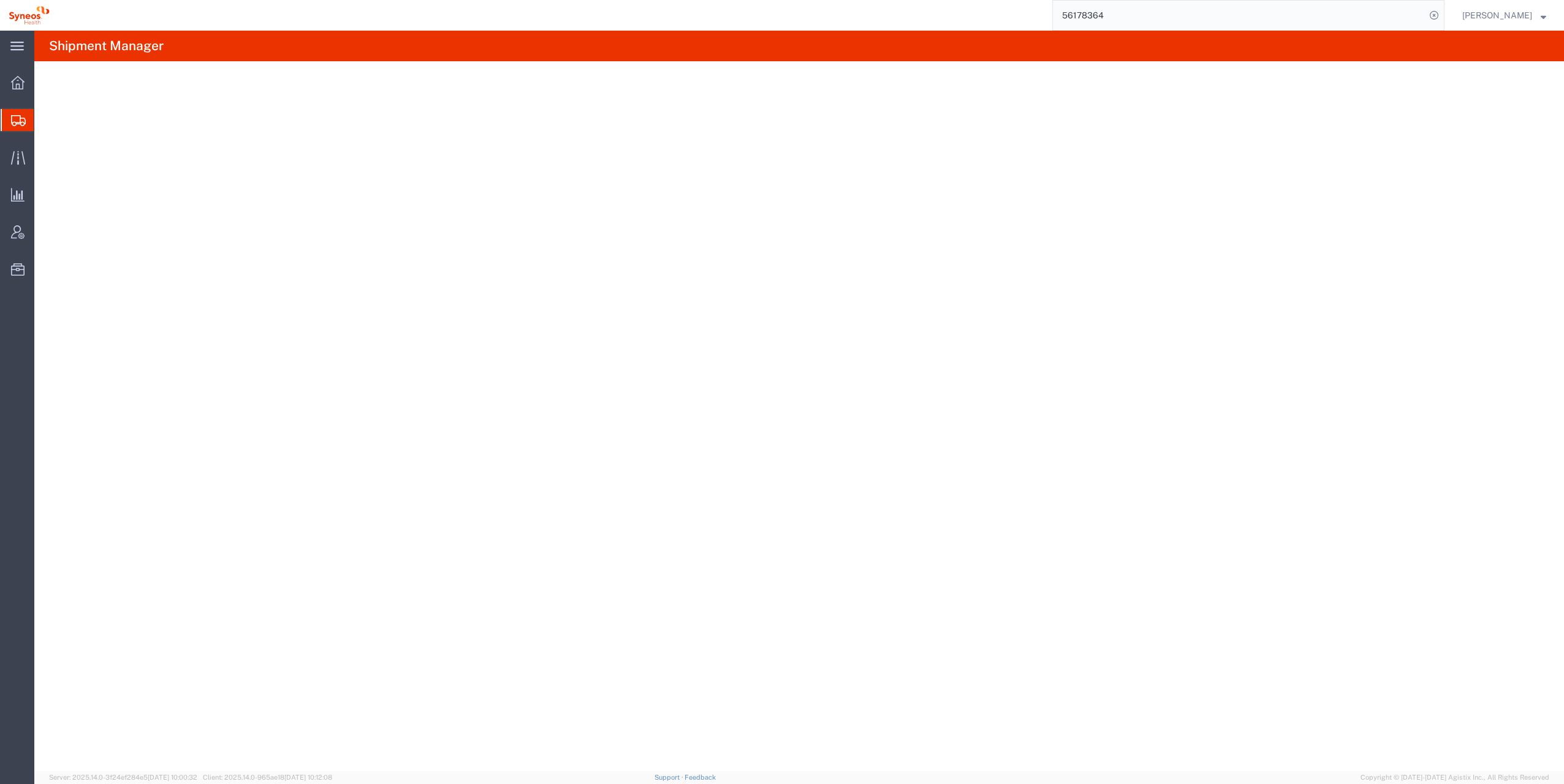 click on "Shipment Manager" 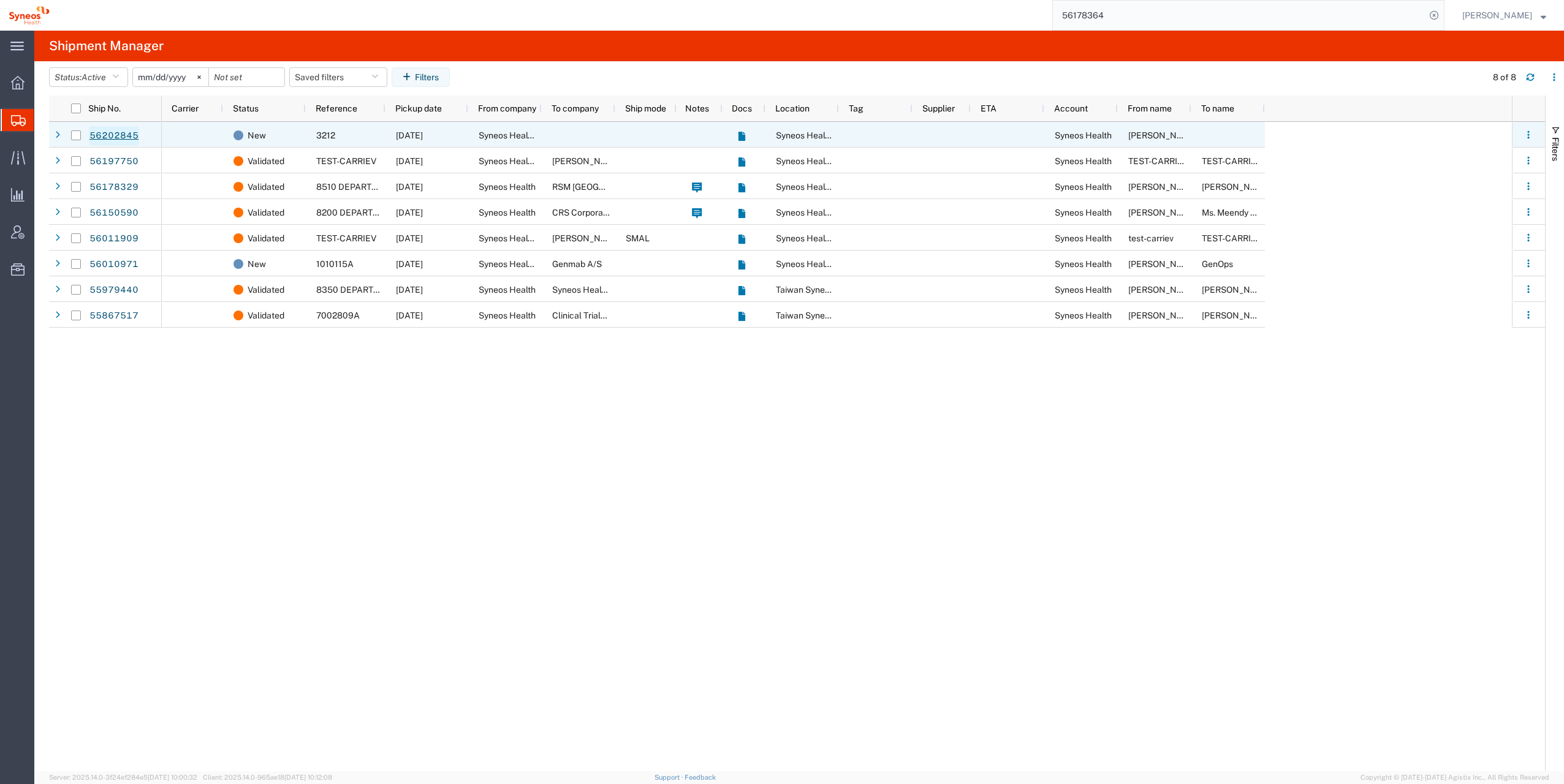 click on "56202845" 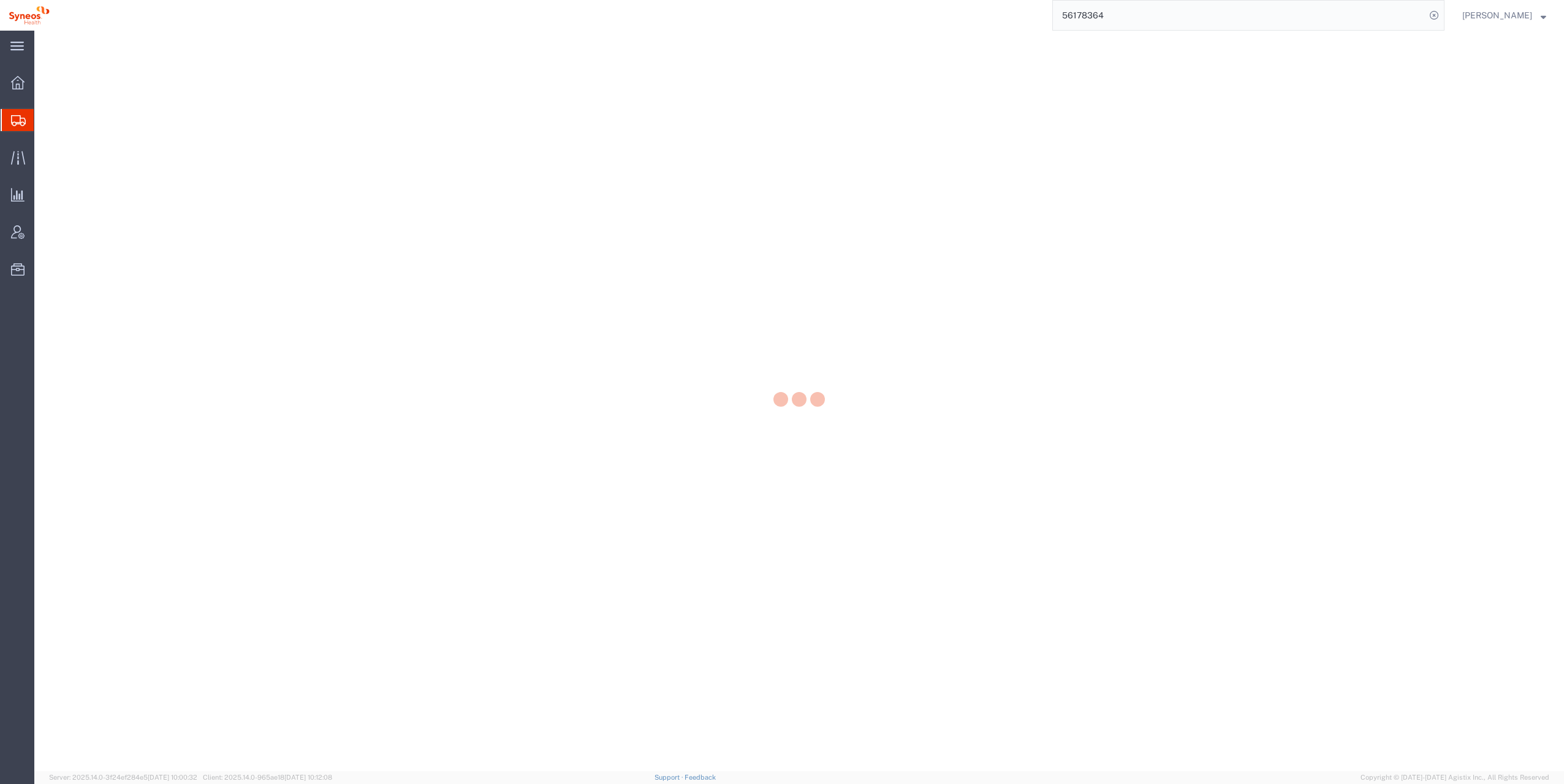 scroll, scrollTop: 0, scrollLeft: 0, axis: both 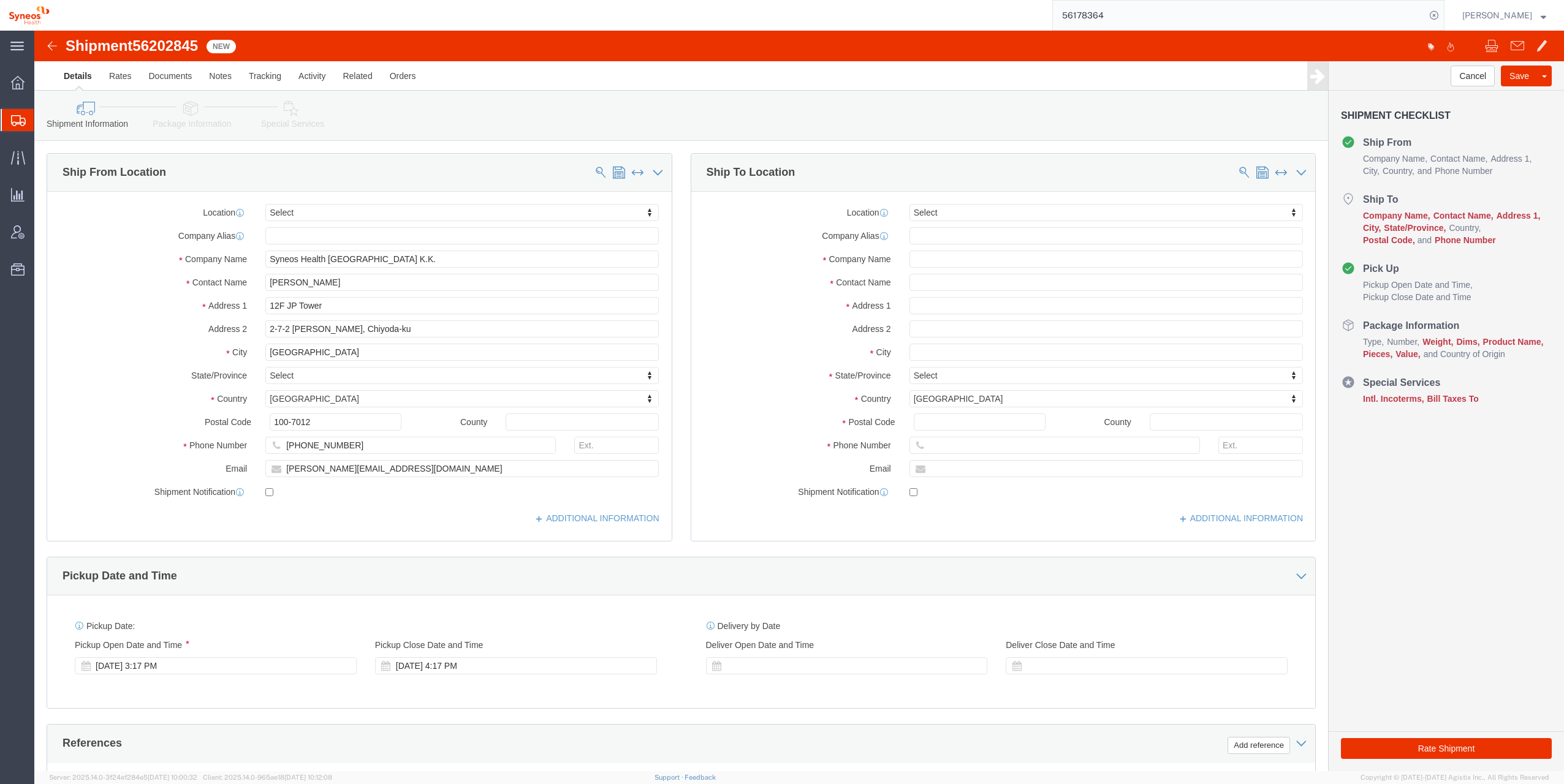 select 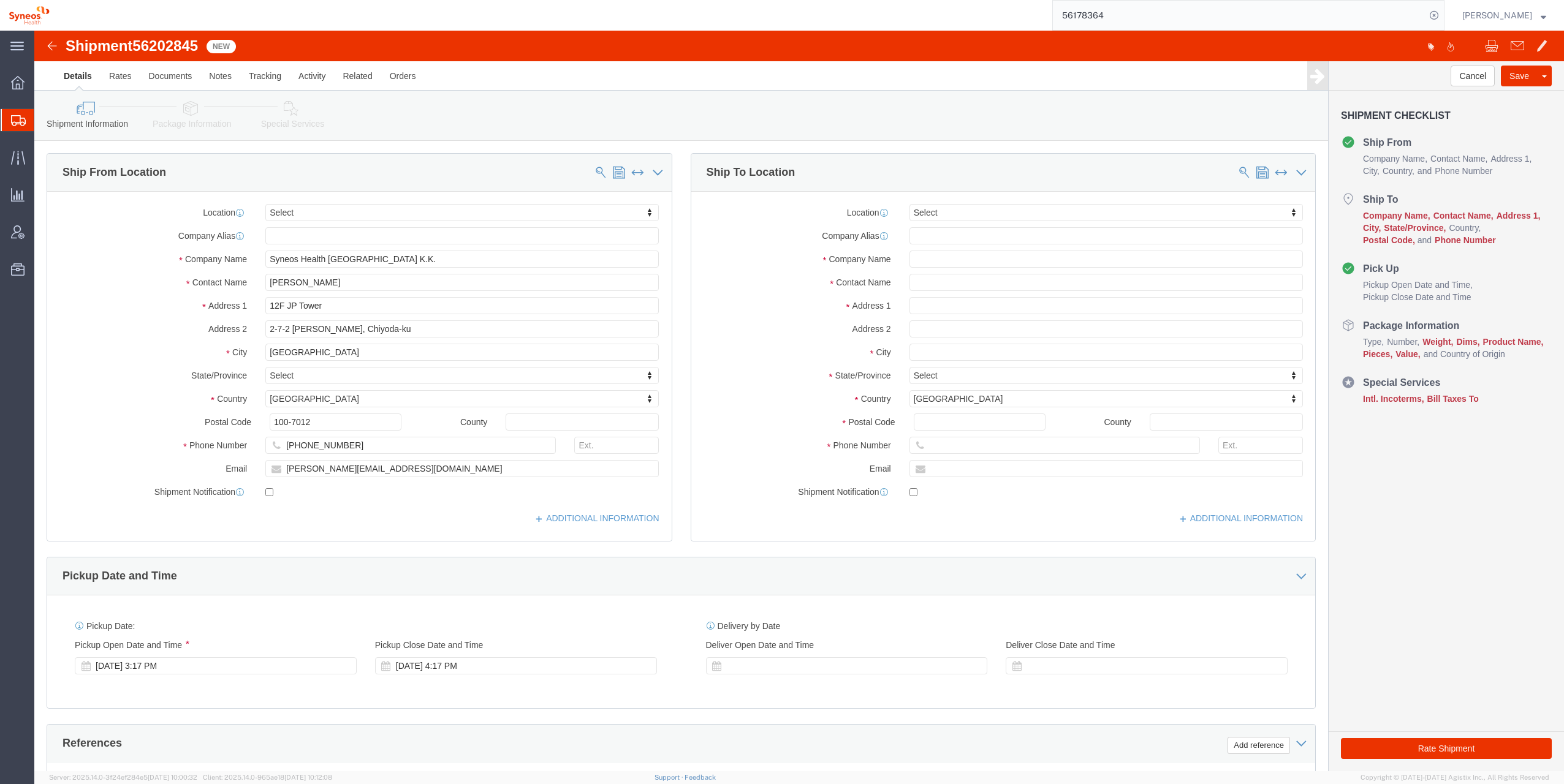 select 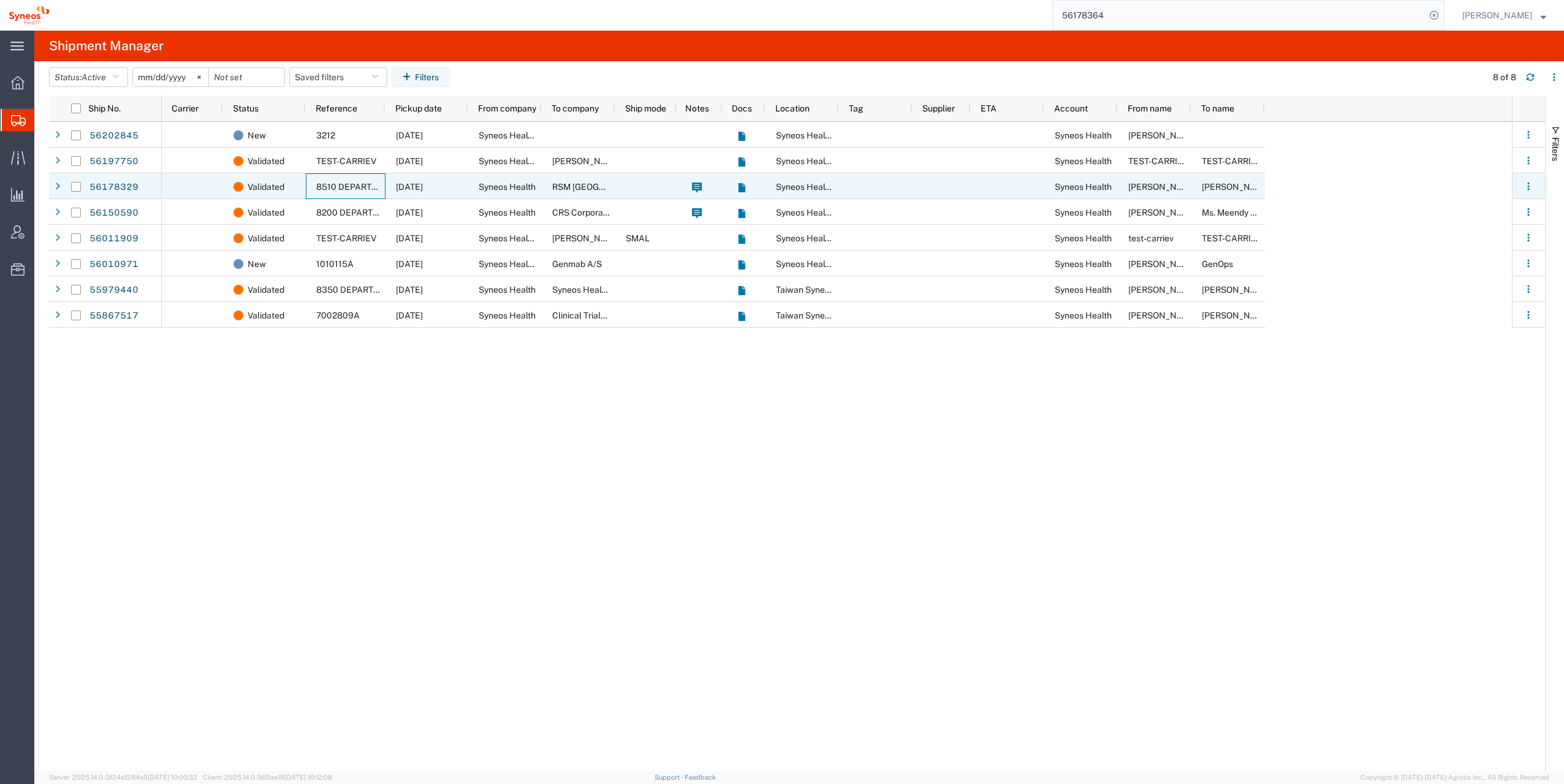 click on "8510 DEPARTMENTAL EXPENSE" 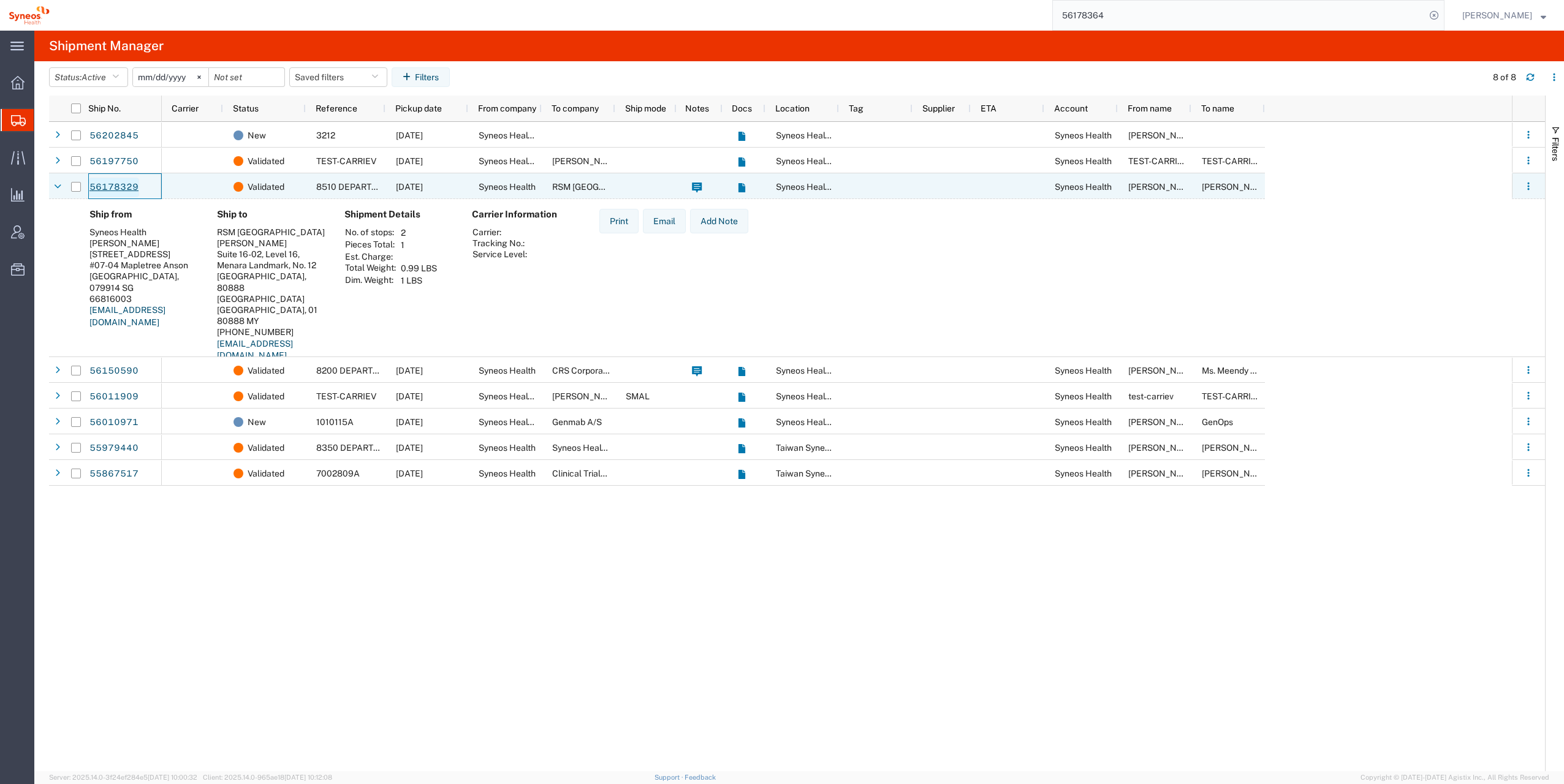 click on "56178329" 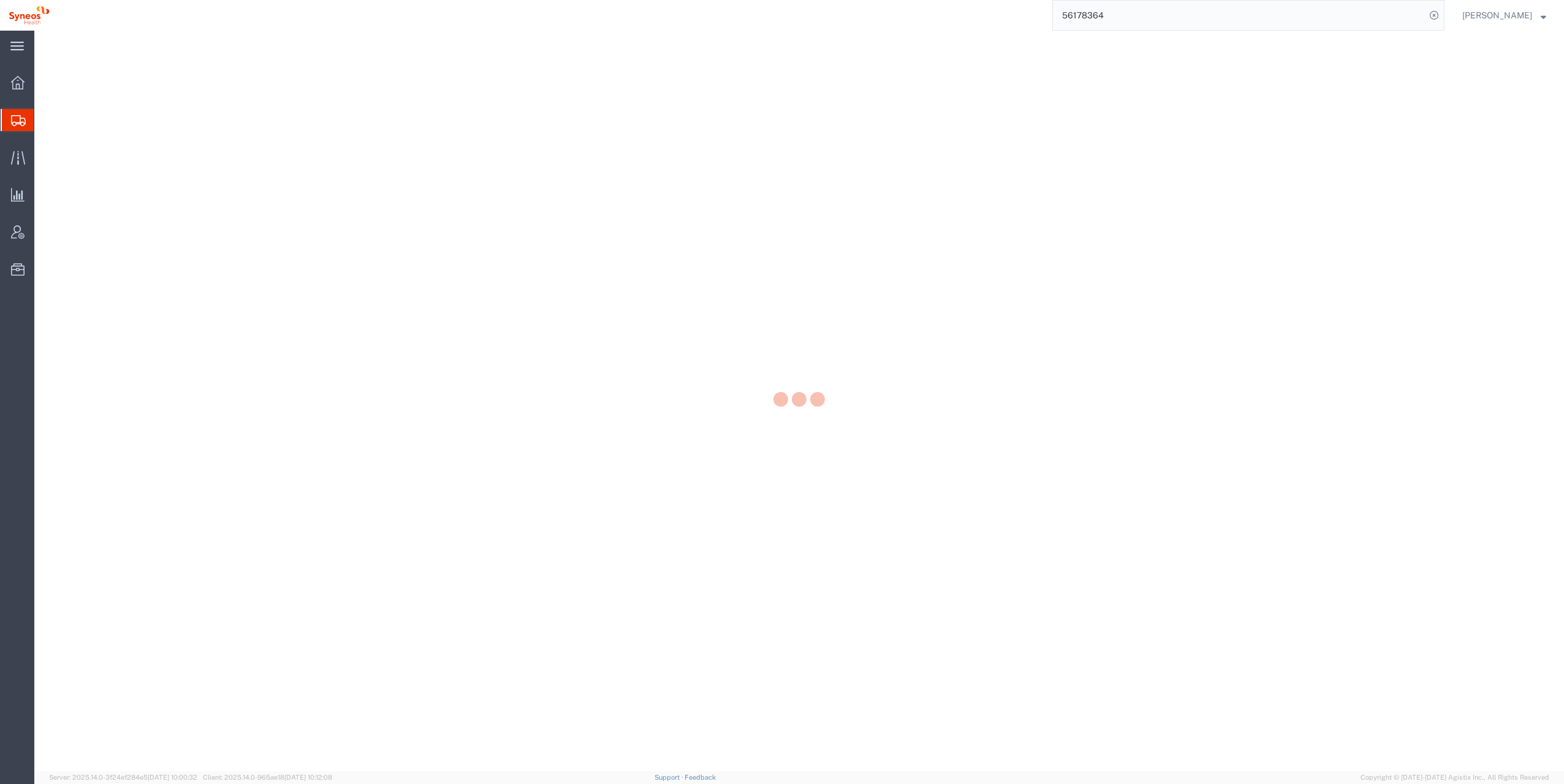 scroll, scrollTop: 0, scrollLeft: 0, axis: both 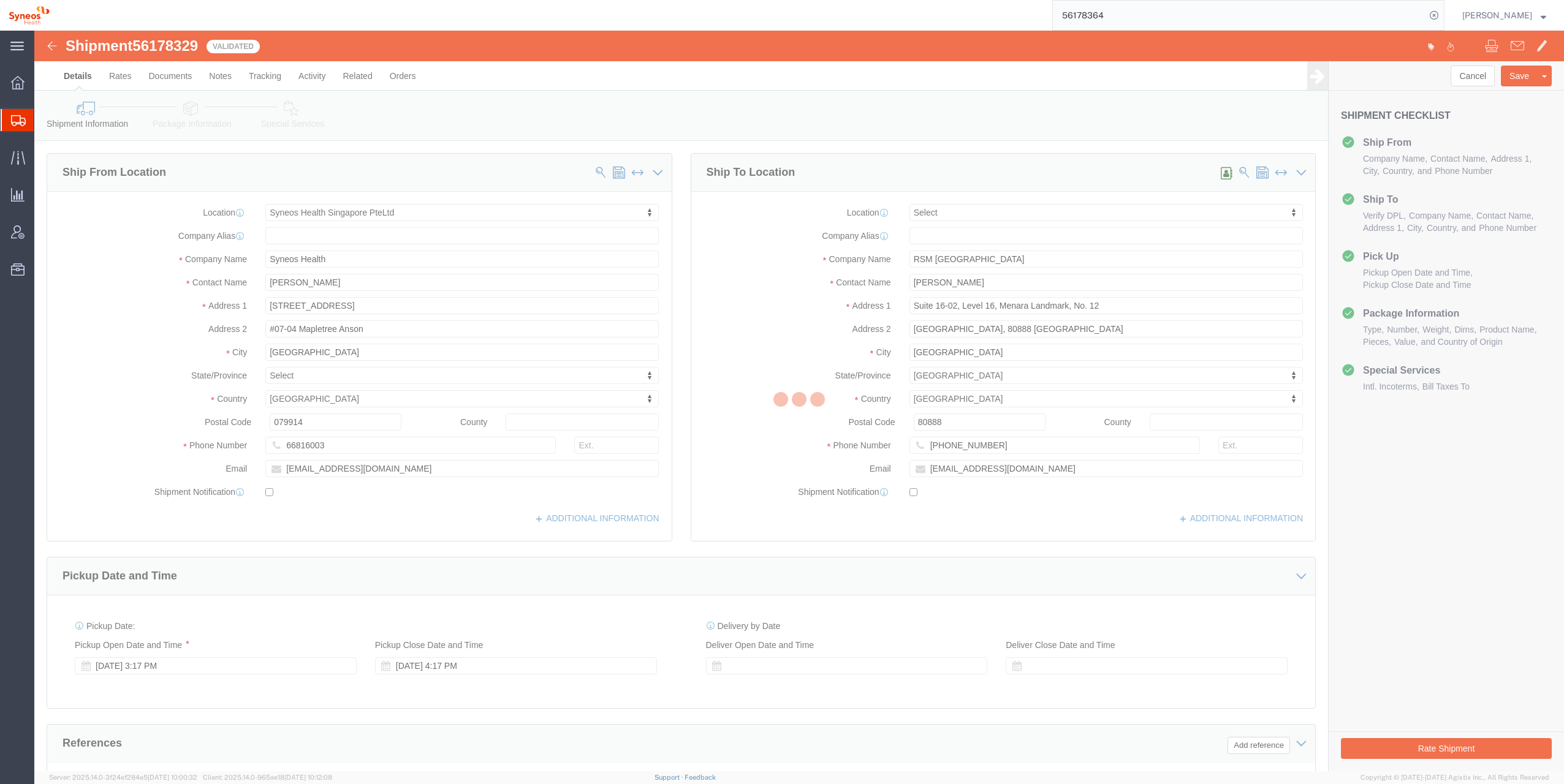 select on "48944" 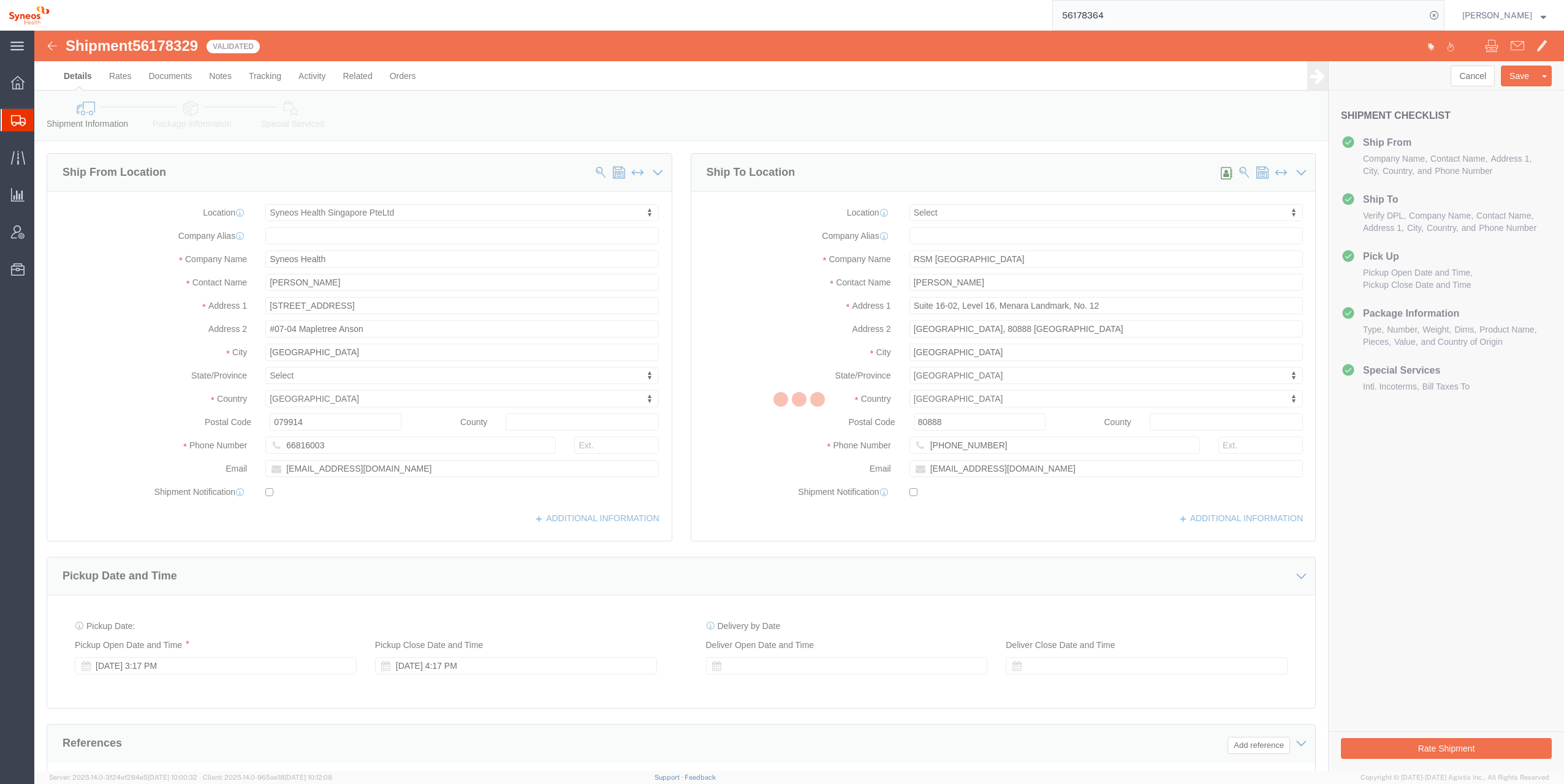select 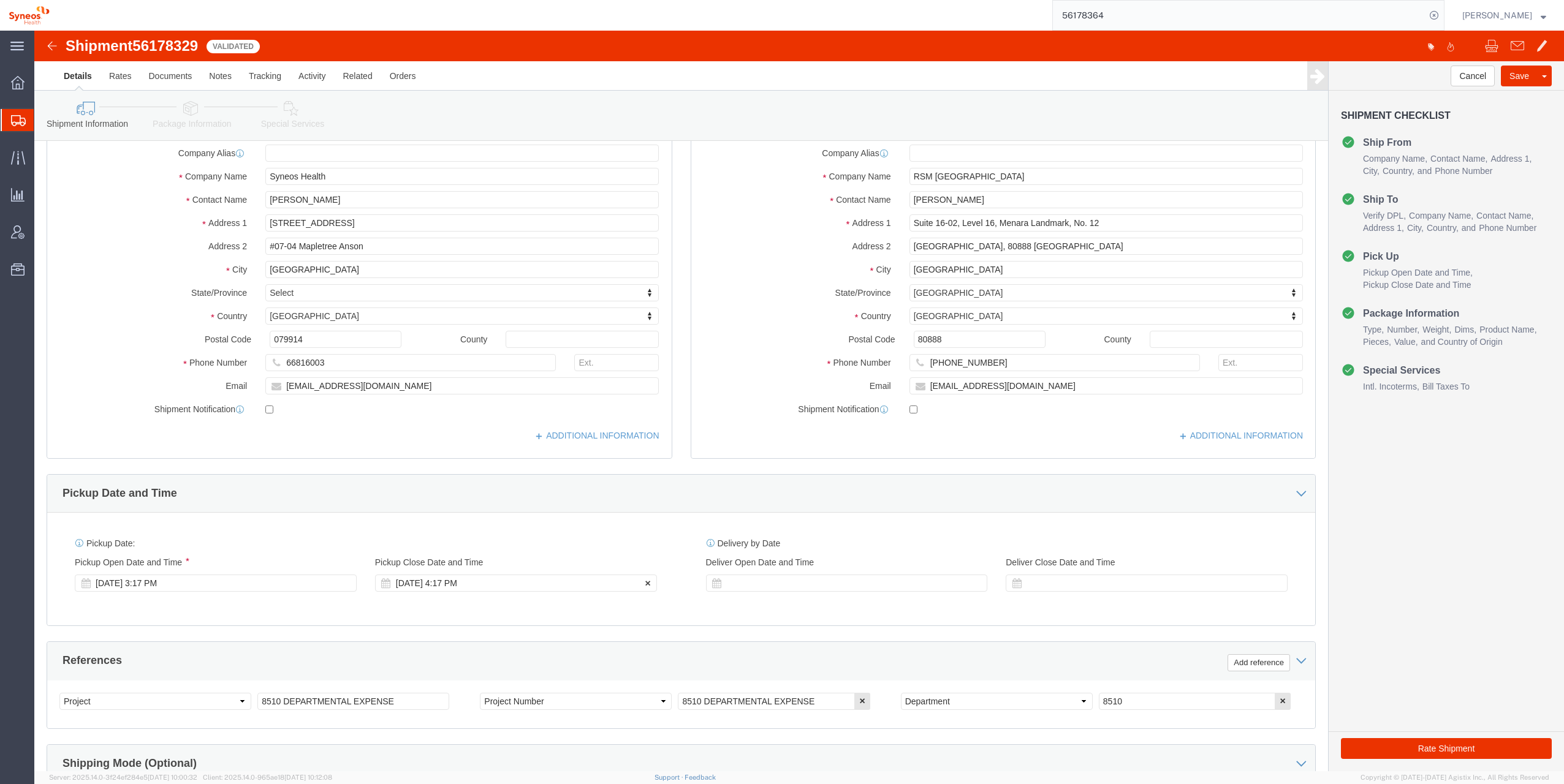 scroll, scrollTop: 123, scrollLeft: 0, axis: vertical 